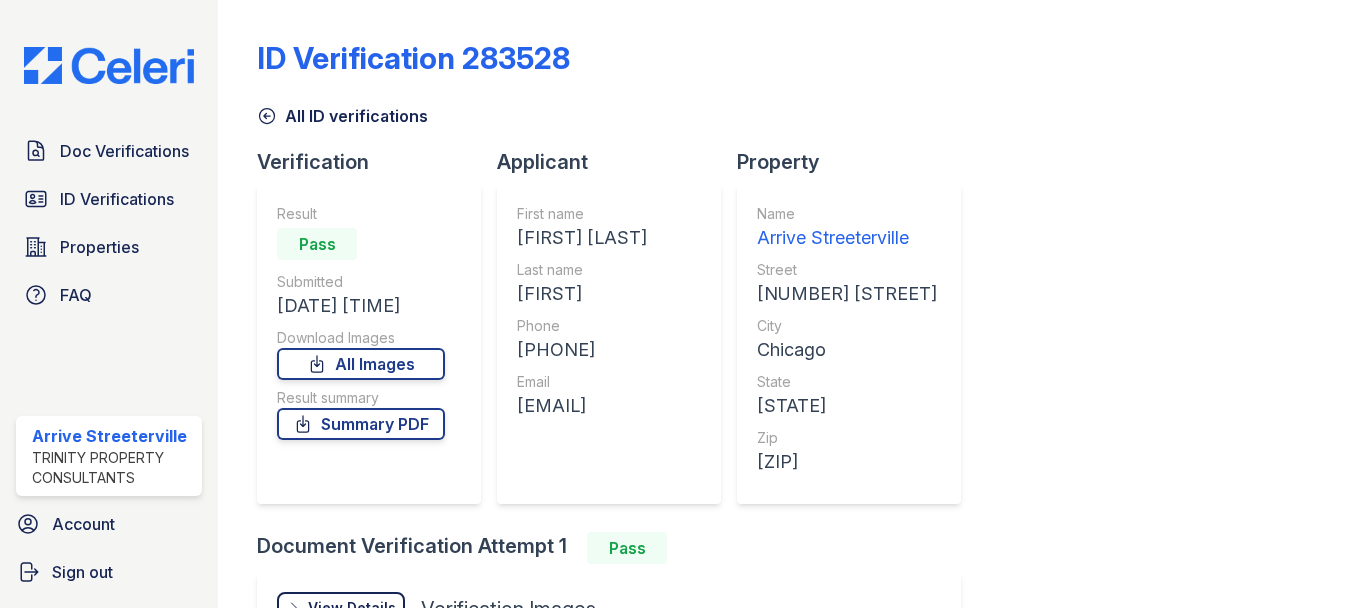 scroll, scrollTop: 0, scrollLeft: 0, axis: both 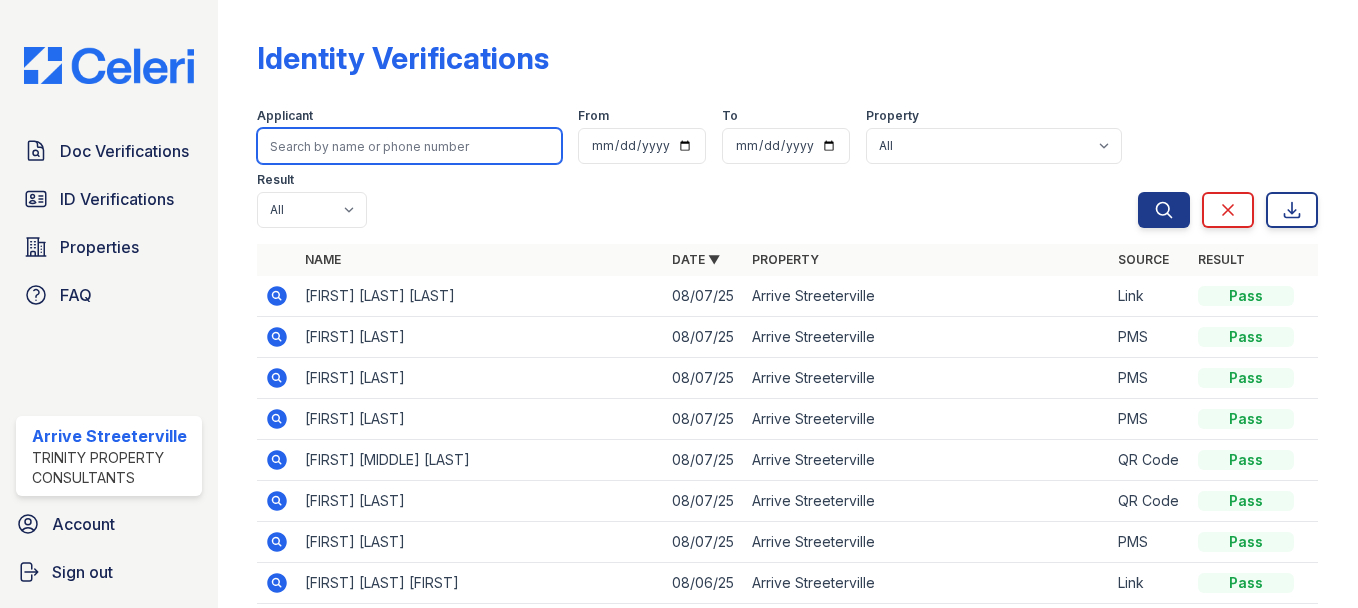 click at bounding box center [409, 146] 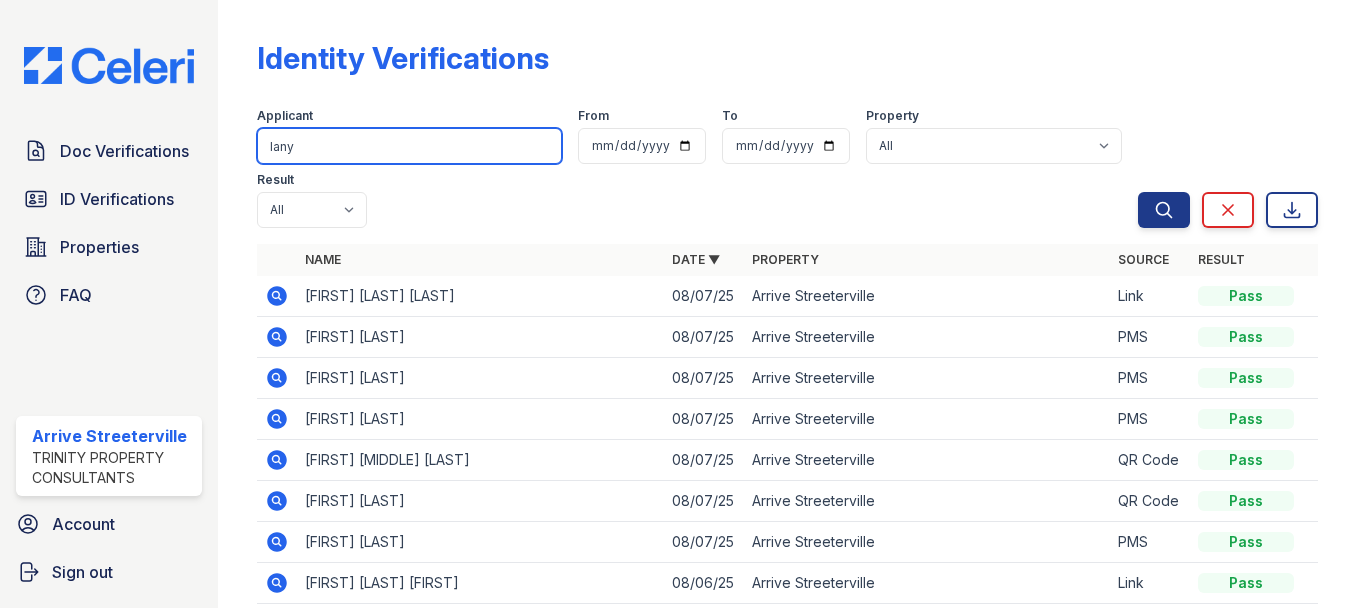 type on "lany" 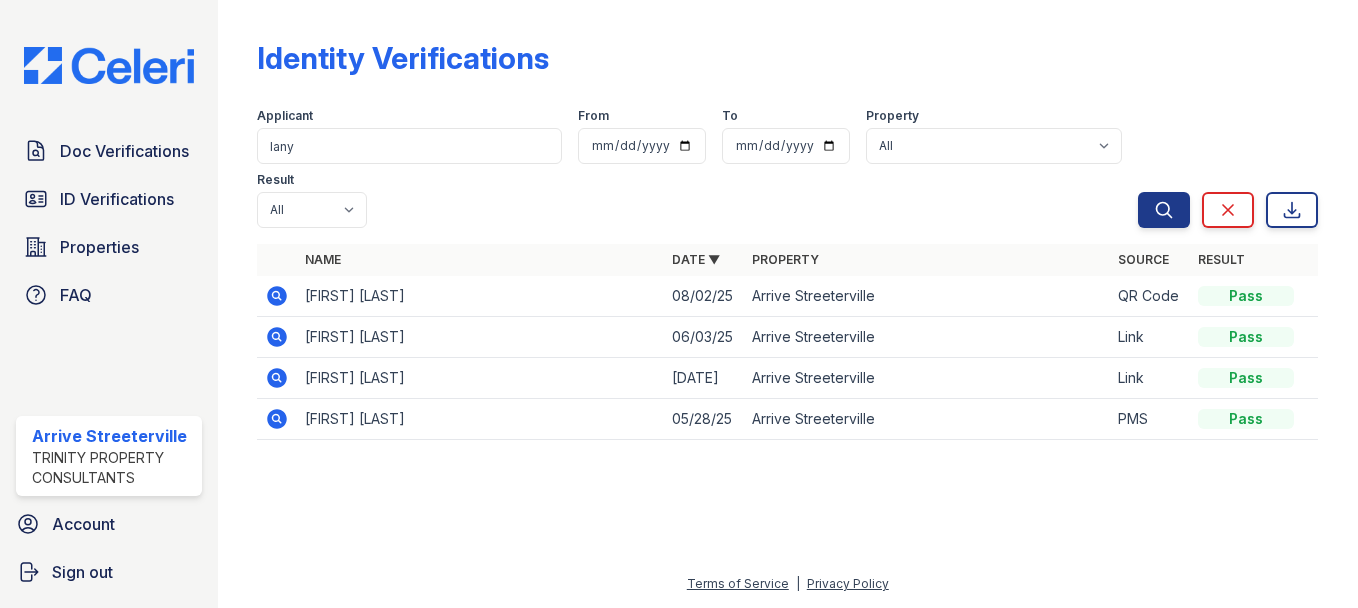 click 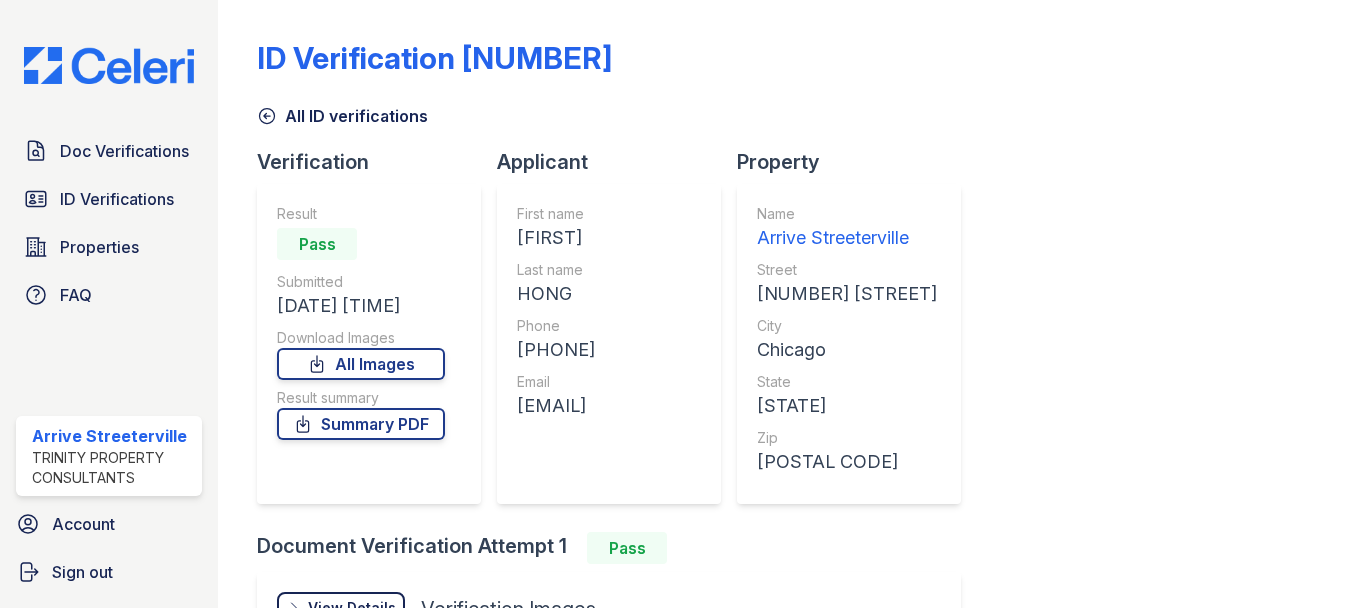 scroll, scrollTop: 0, scrollLeft: 0, axis: both 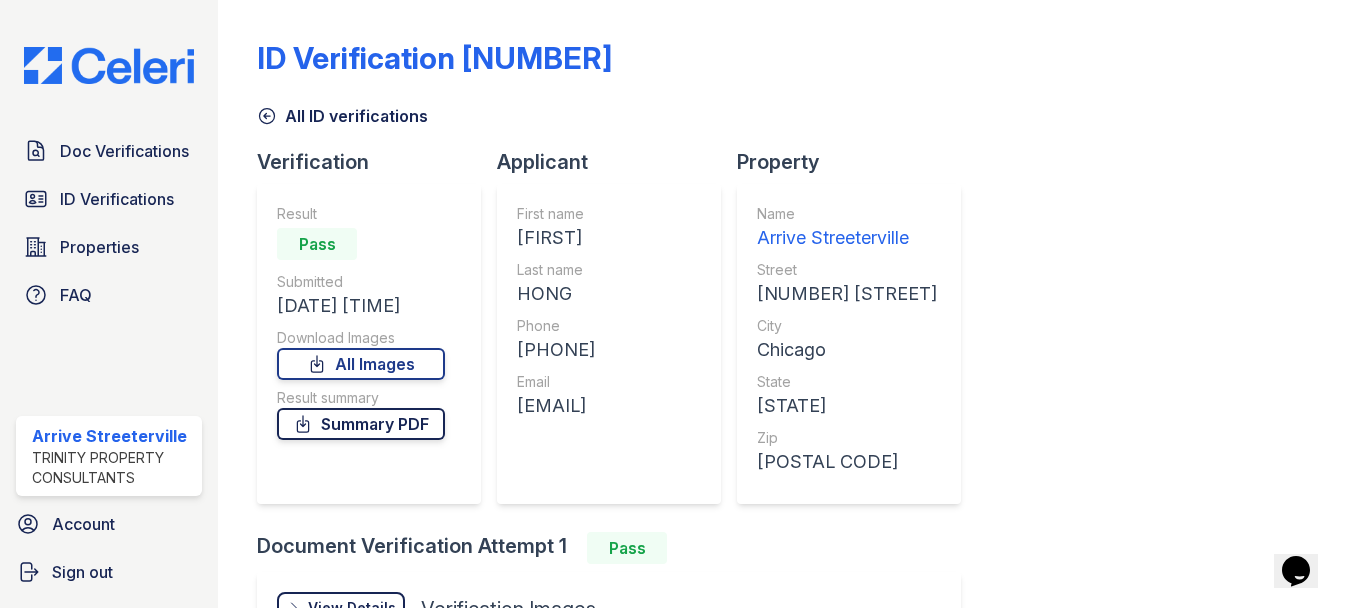 click on "Summary PDF" at bounding box center [361, 424] 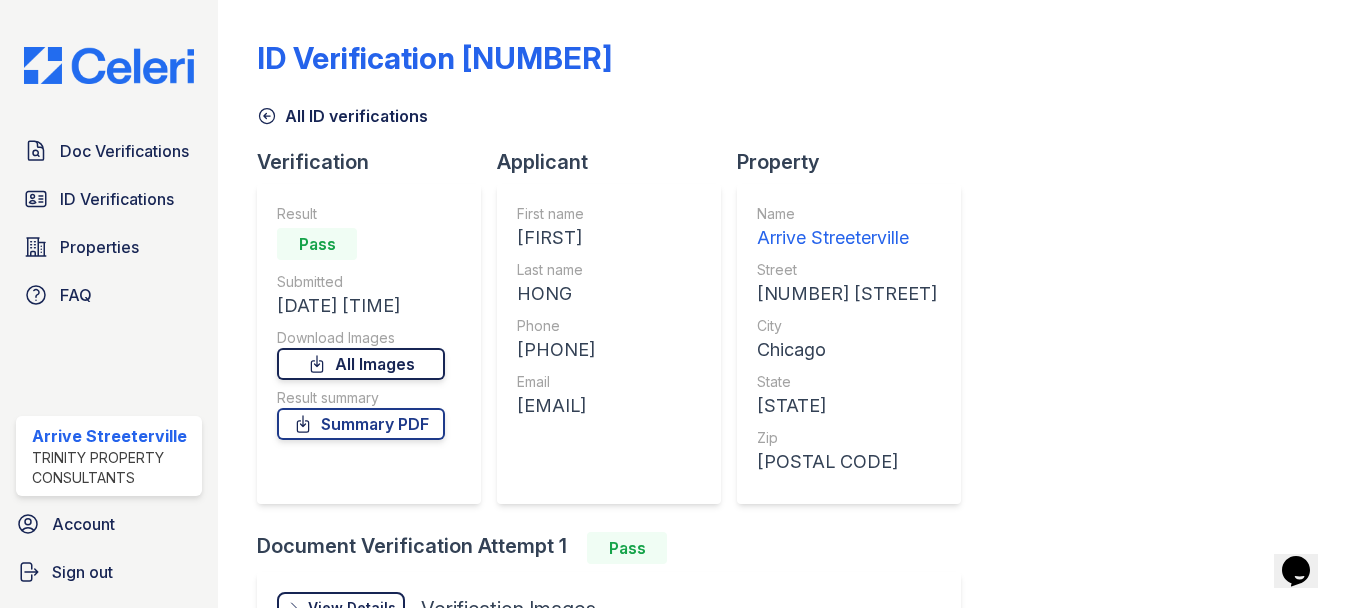 click on "All Images" at bounding box center [361, 364] 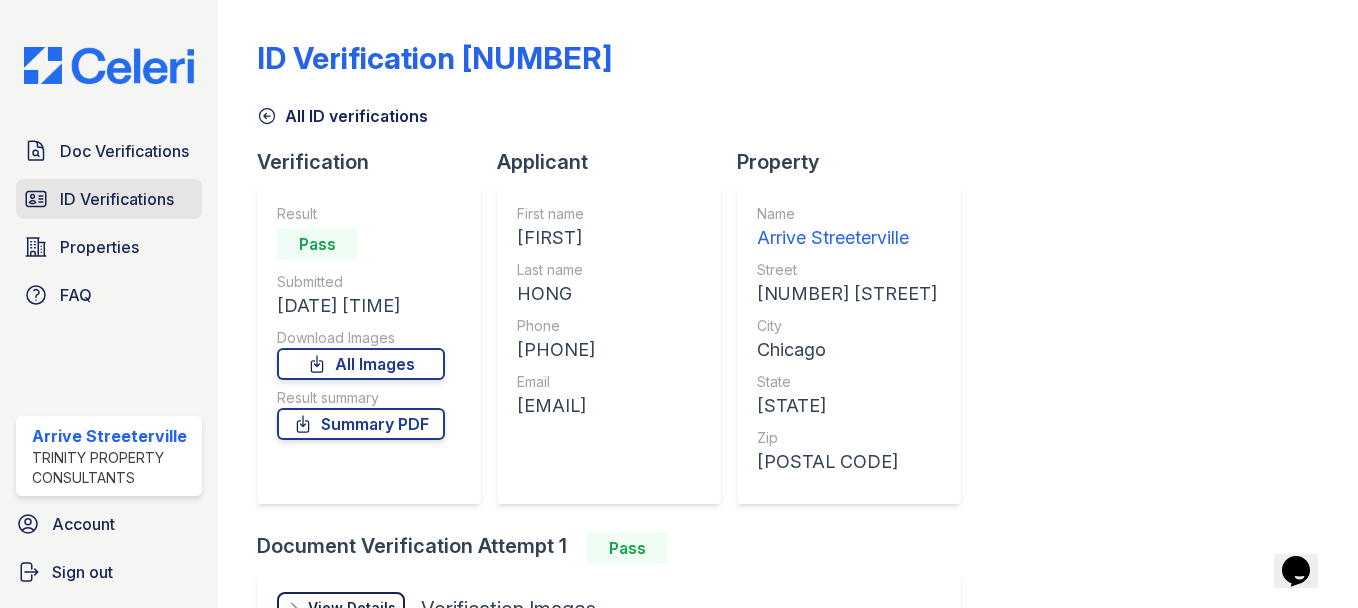 click on "ID Verifications" at bounding box center [117, 199] 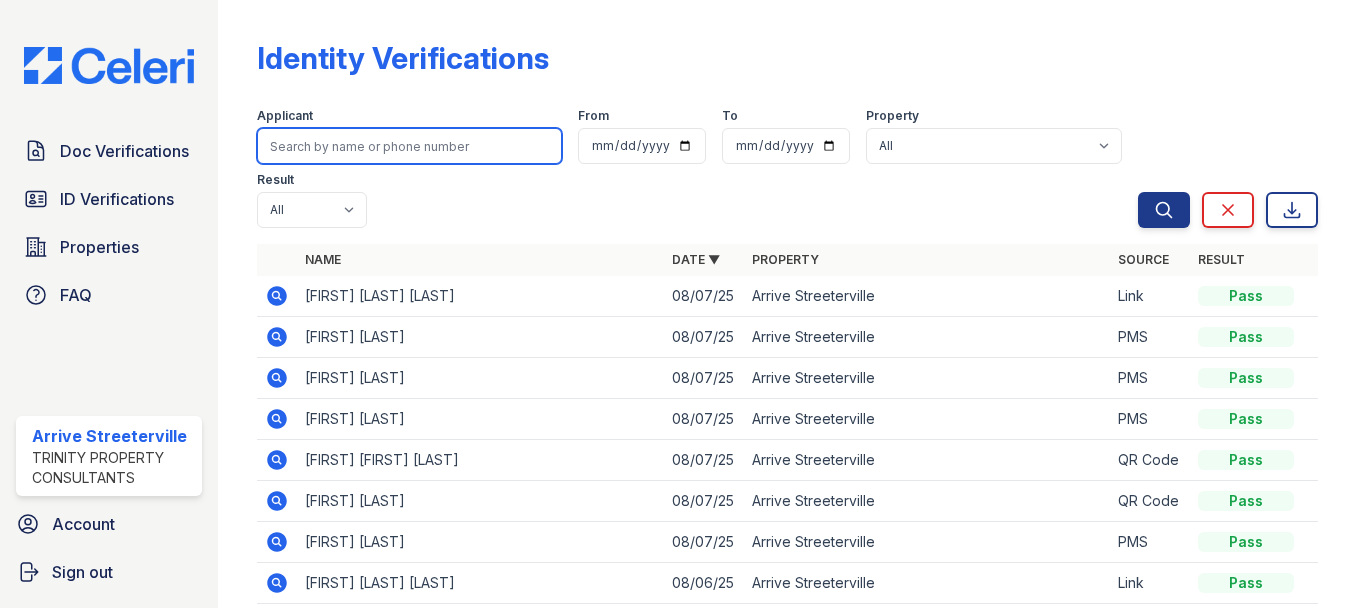 click at bounding box center [409, 146] 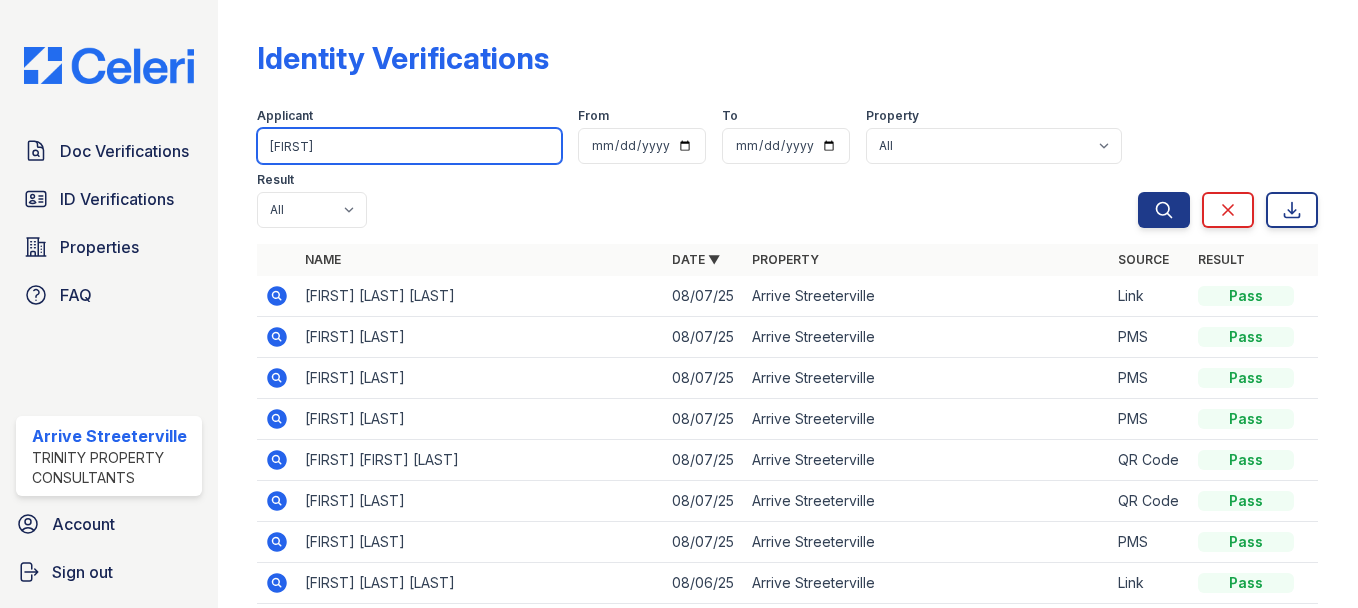 type on "sarah" 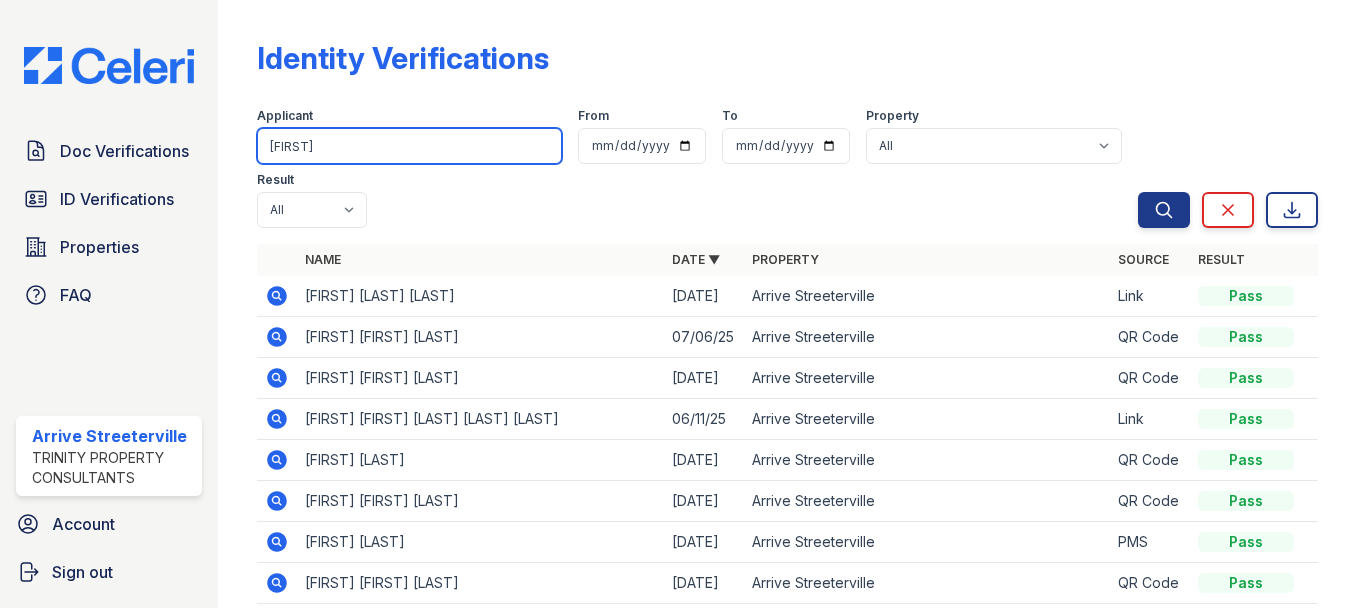 type on "s" 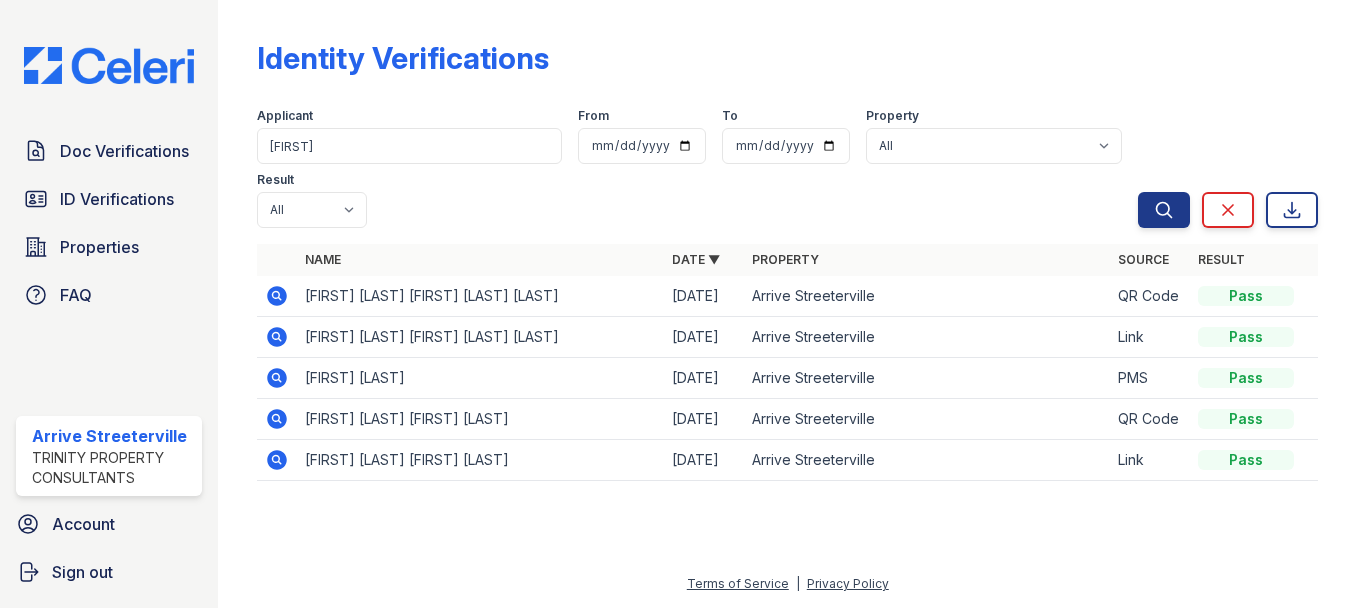 click 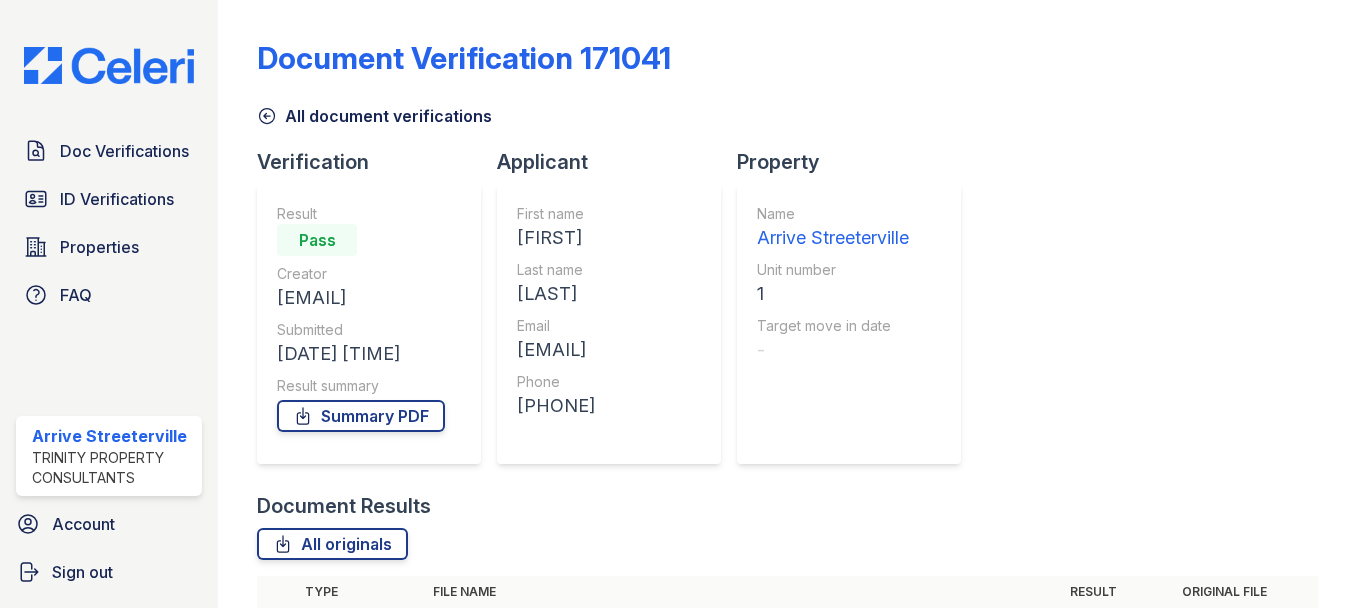 scroll, scrollTop: 0, scrollLeft: 0, axis: both 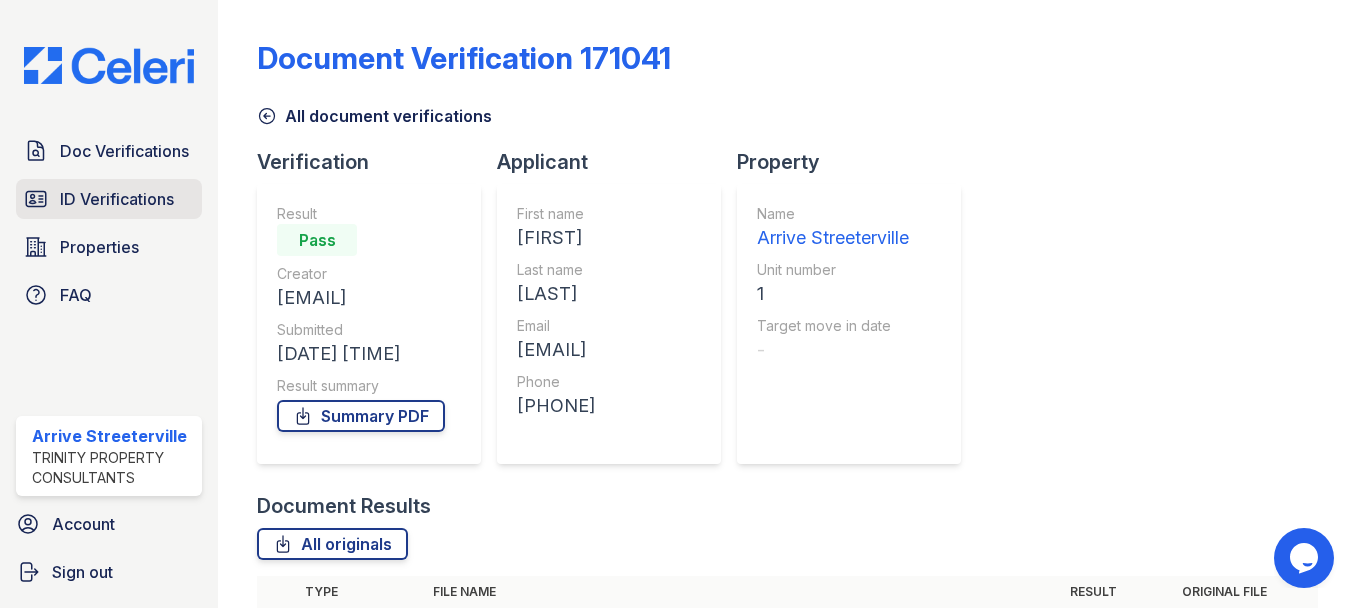 click on "ID Verifications" at bounding box center (117, 199) 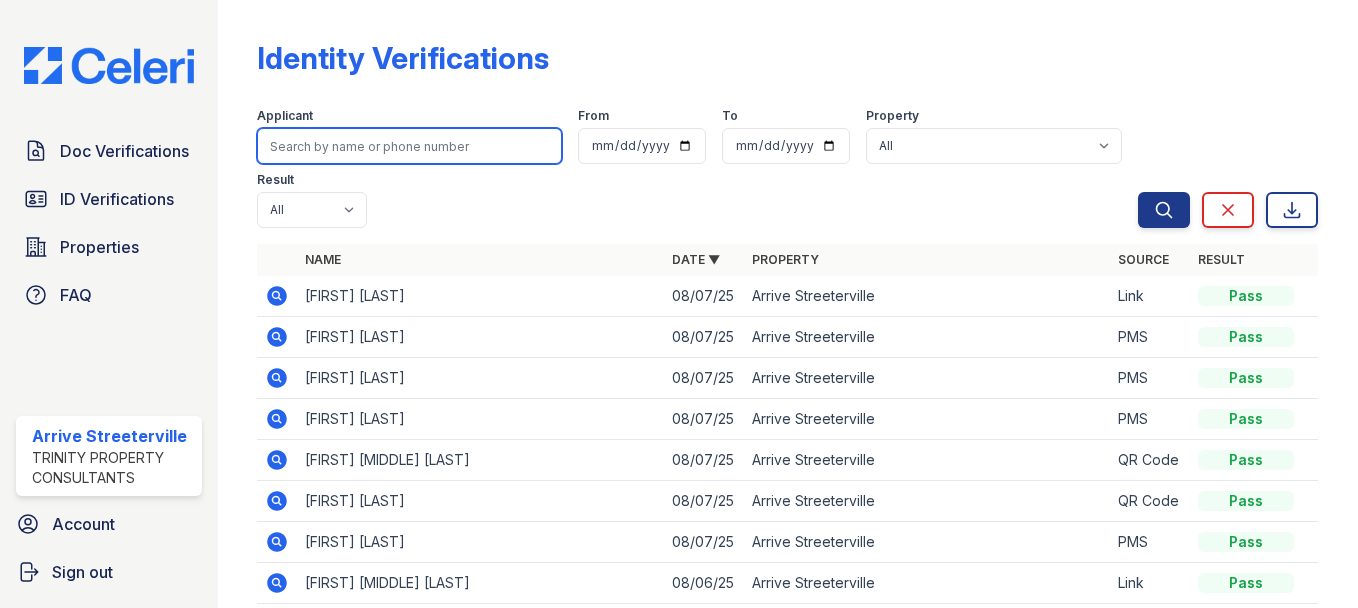 click at bounding box center (409, 146) 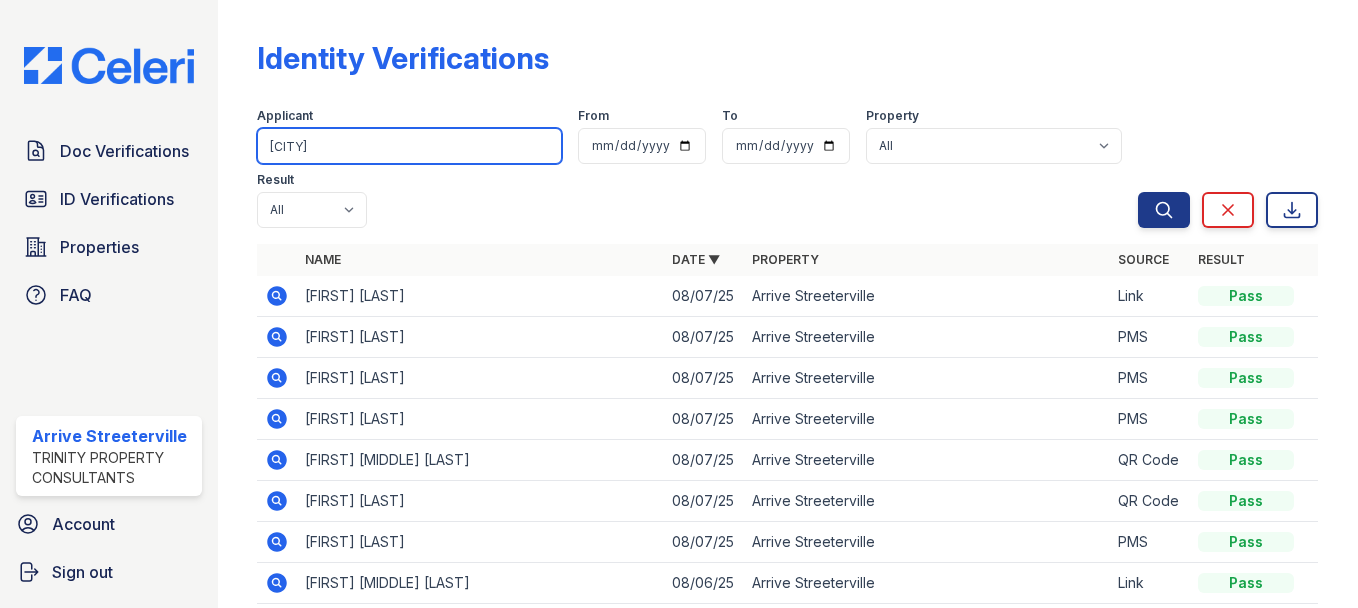 type on "lany" 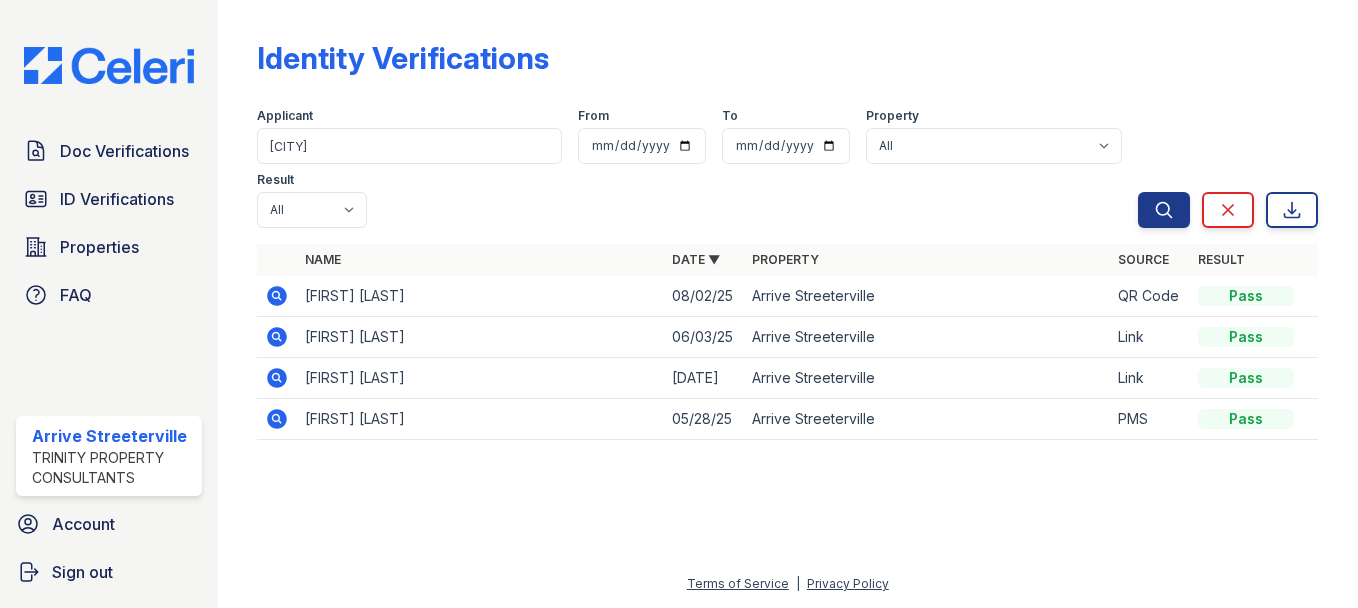 click 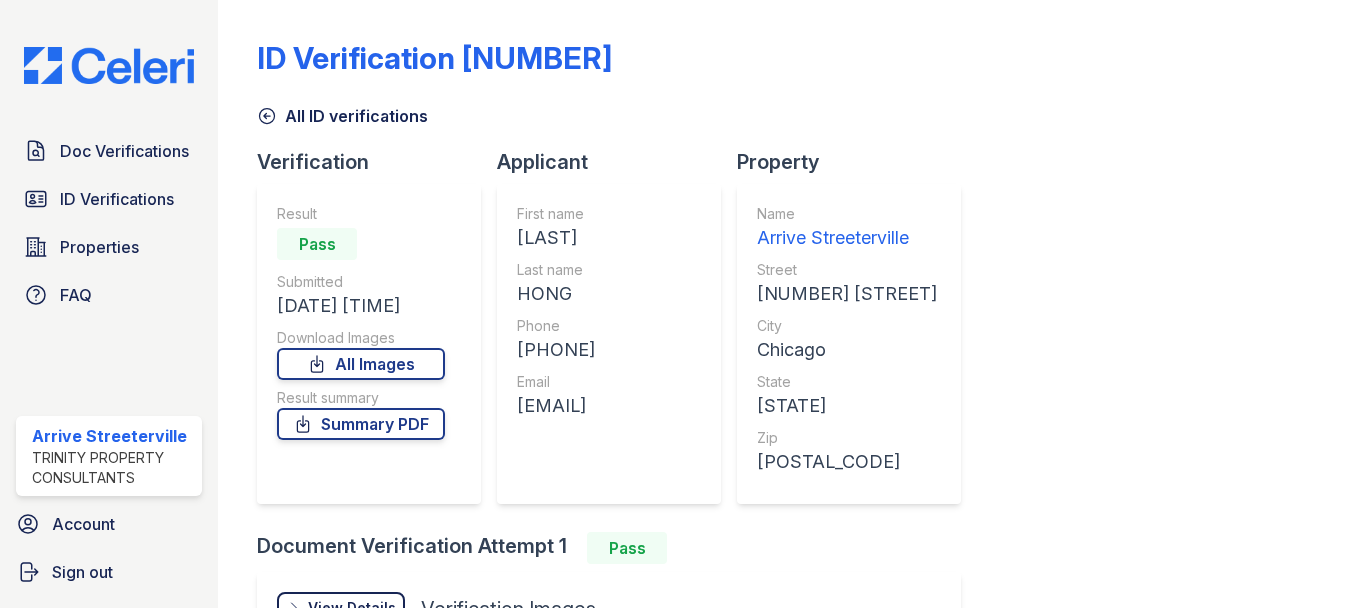 scroll, scrollTop: 0, scrollLeft: 0, axis: both 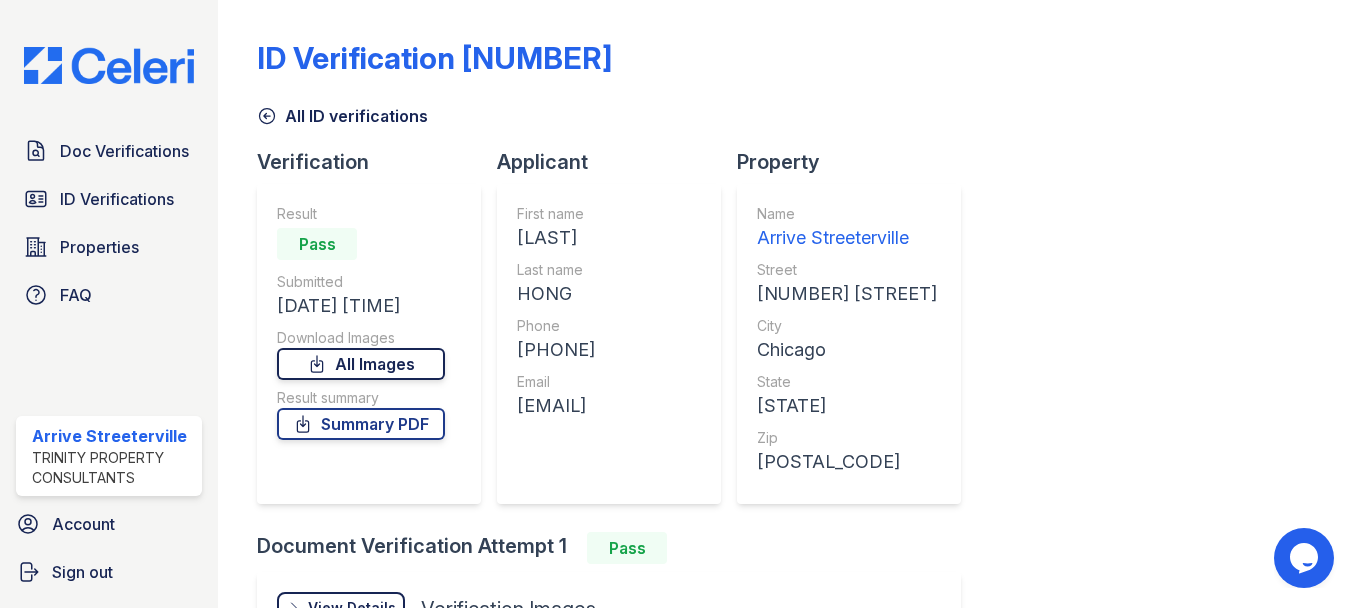 click on "All Images" at bounding box center (361, 364) 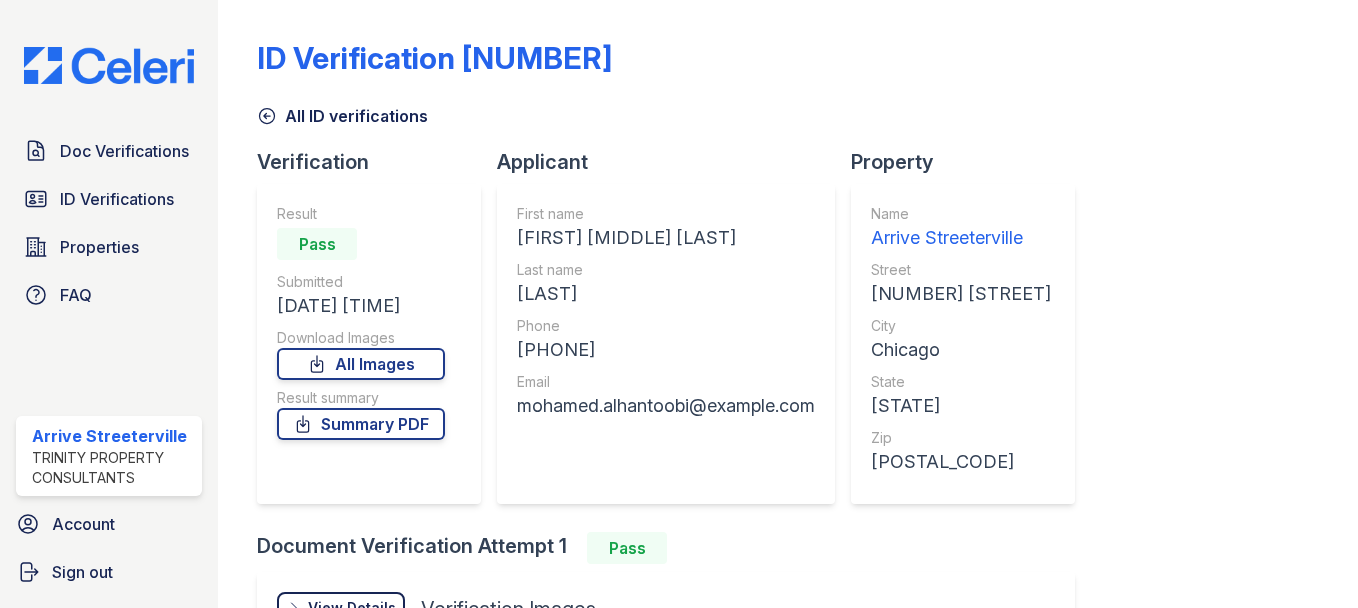 scroll, scrollTop: 0, scrollLeft: 0, axis: both 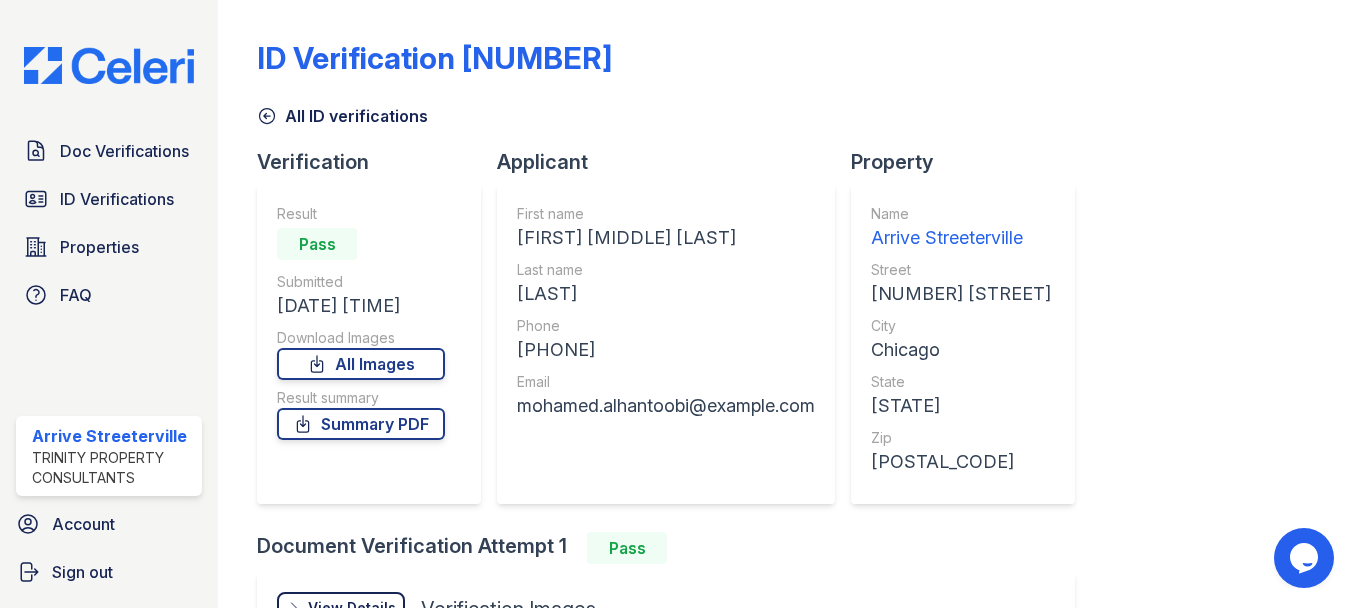 click on "Doc Verifications" at bounding box center (124, 151) 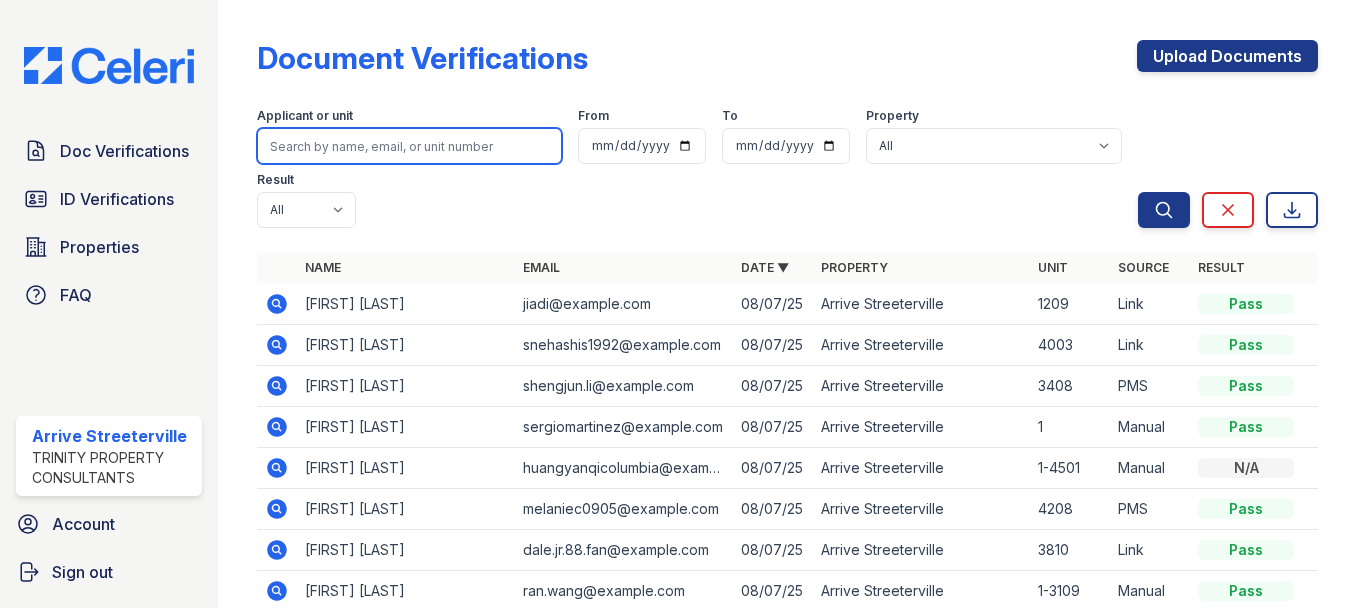 click at bounding box center [409, 146] 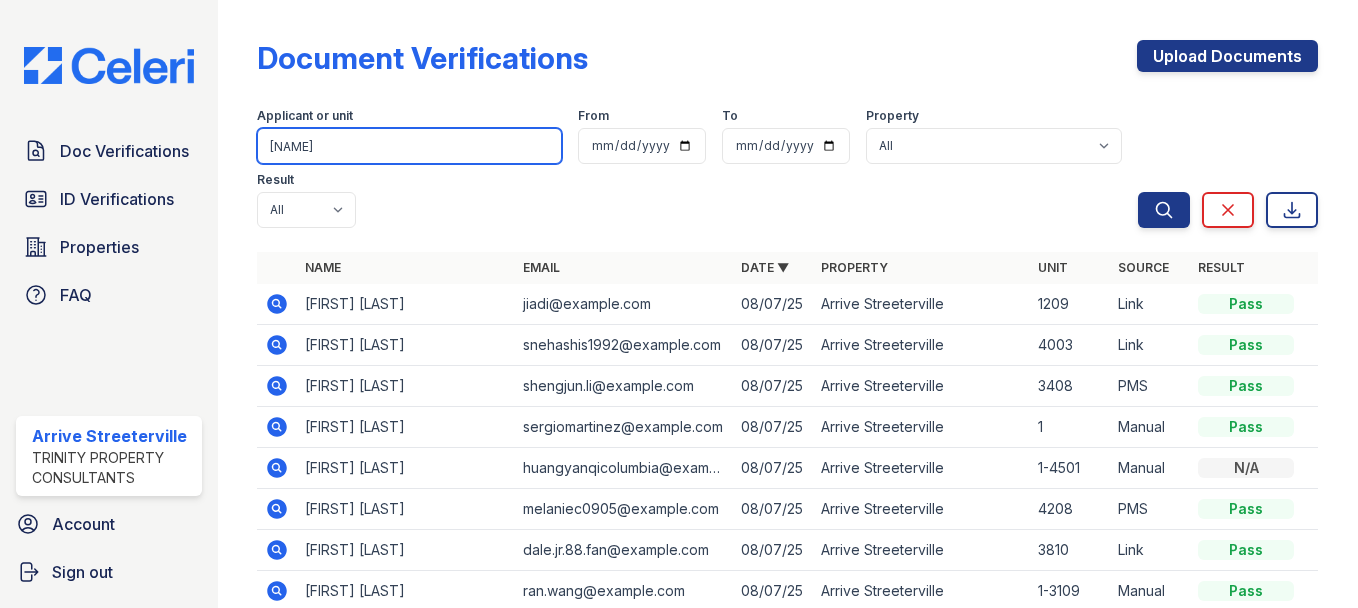 type on "mohamed" 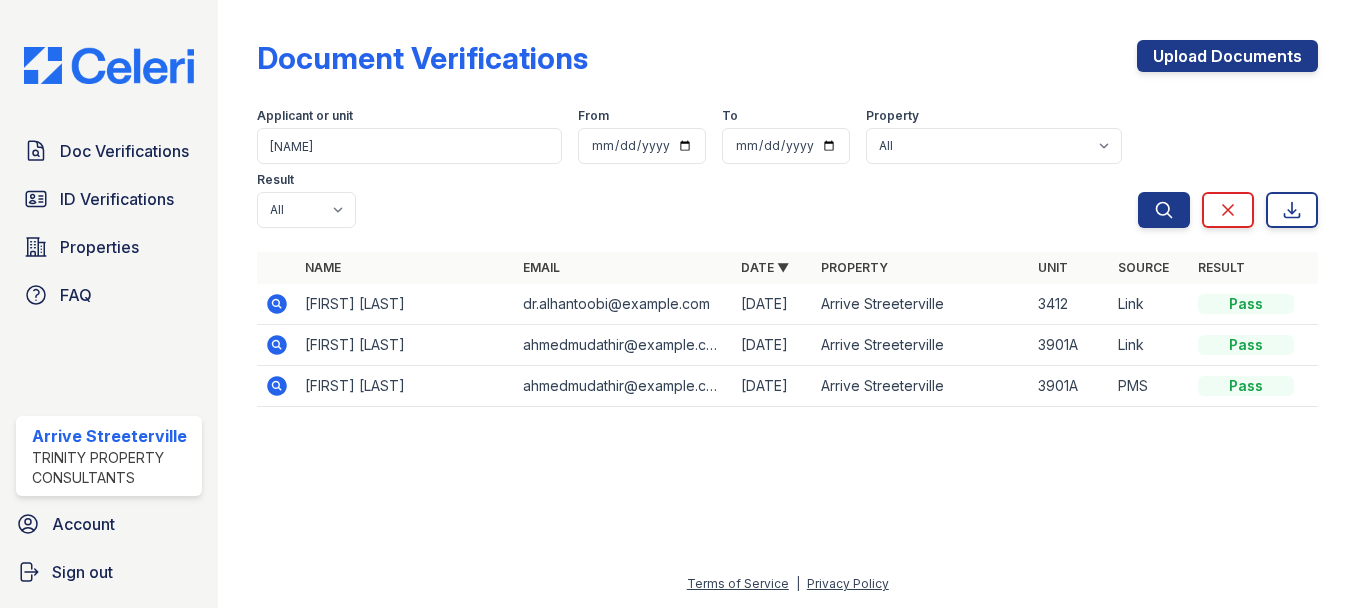 click 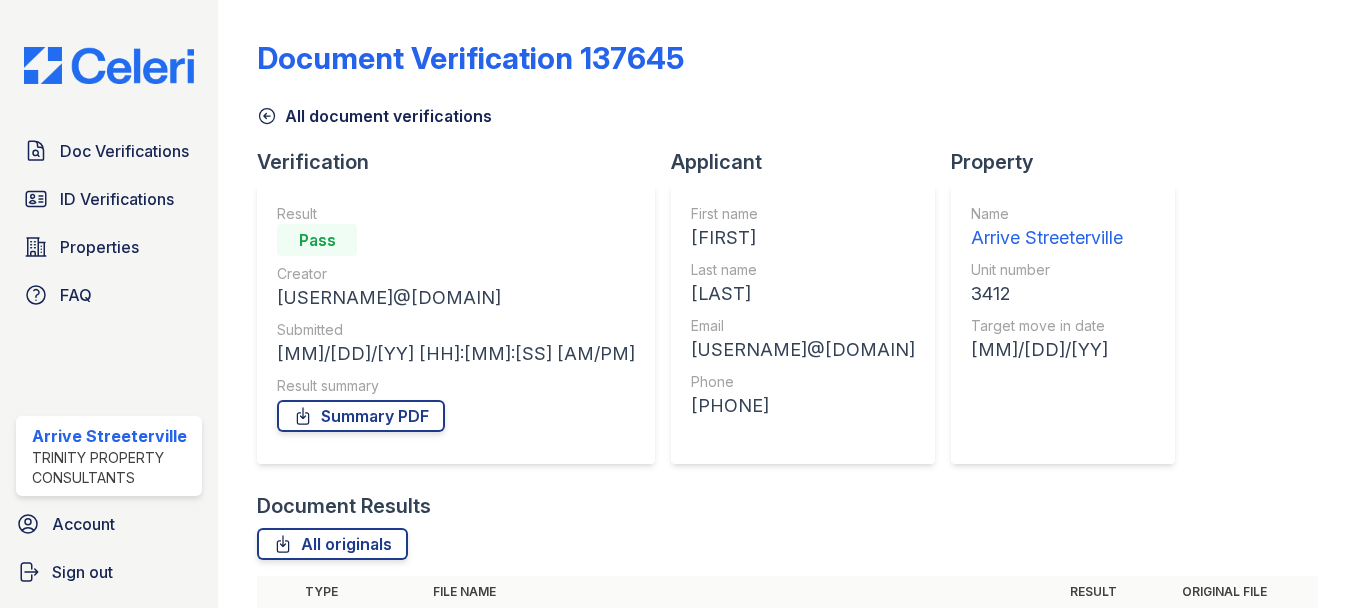 scroll, scrollTop: 0, scrollLeft: 0, axis: both 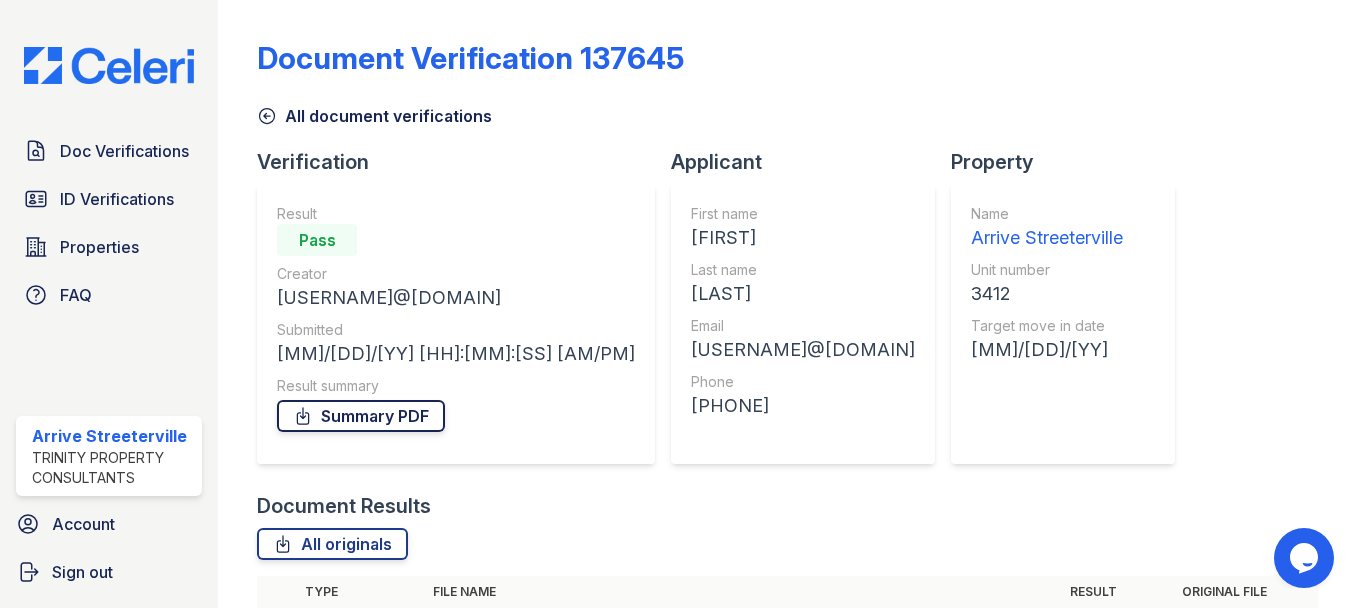 click on "Summary PDF" at bounding box center (361, 416) 